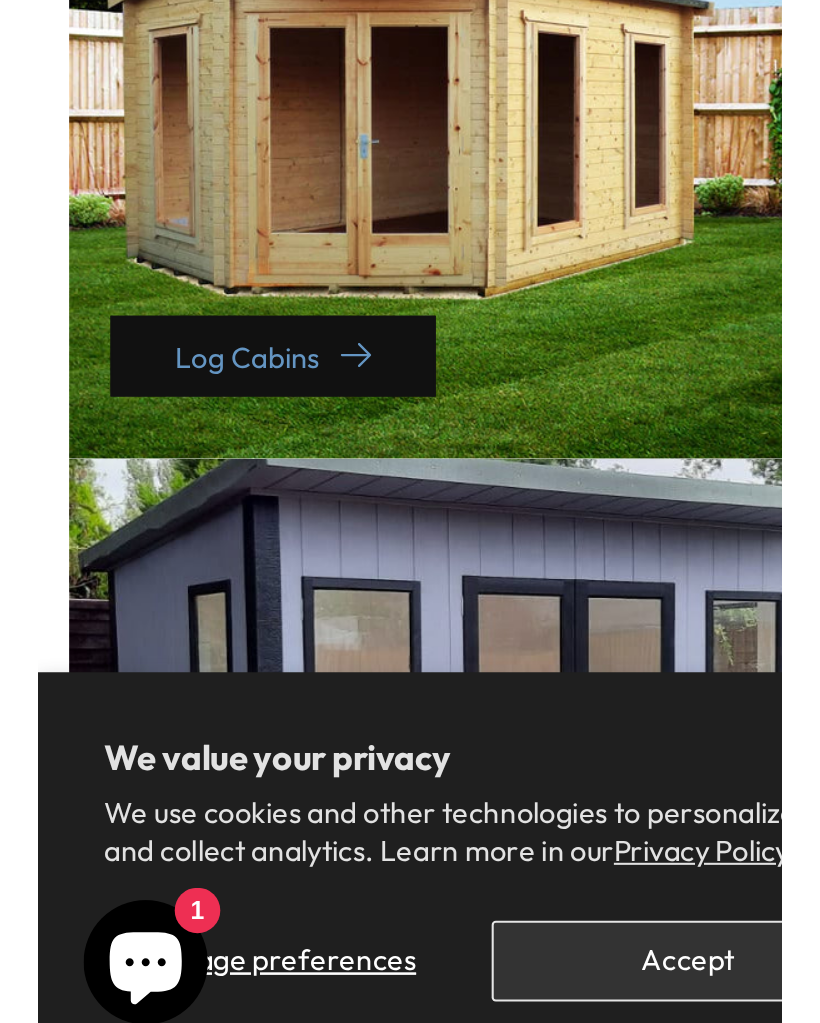 scroll, scrollTop: 424, scrollLeft: 0, axis: vertical 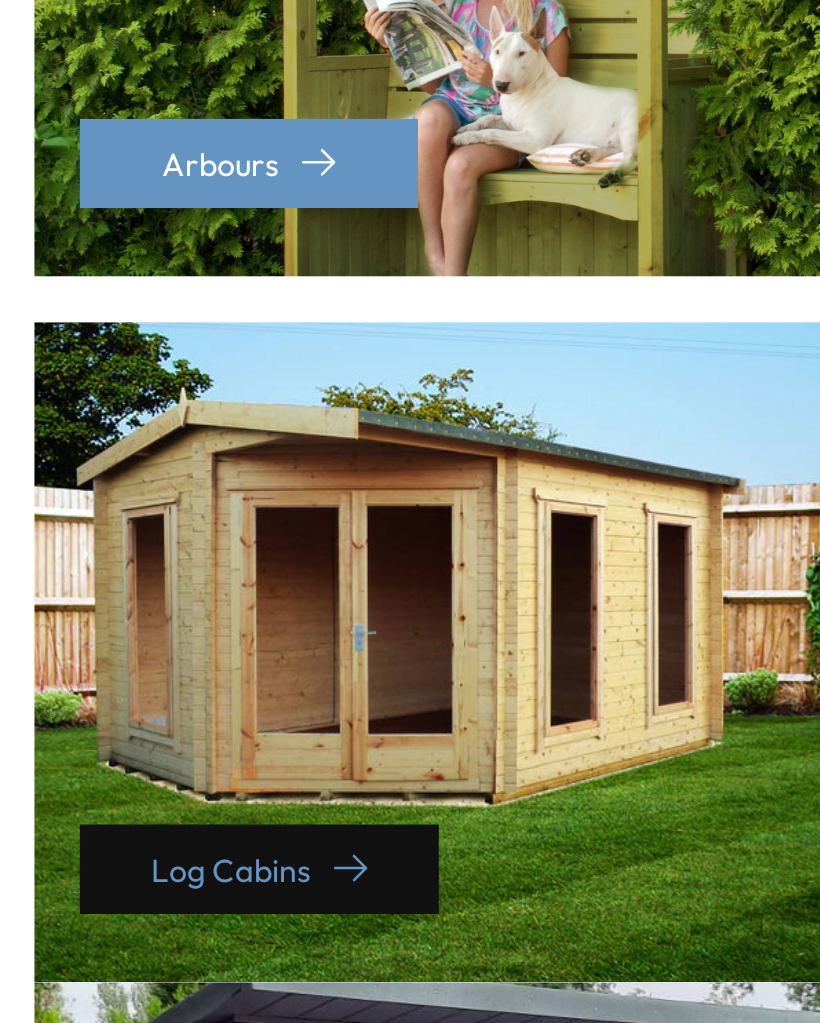 click on "Log Cabins" at bounding box center (205, 657) 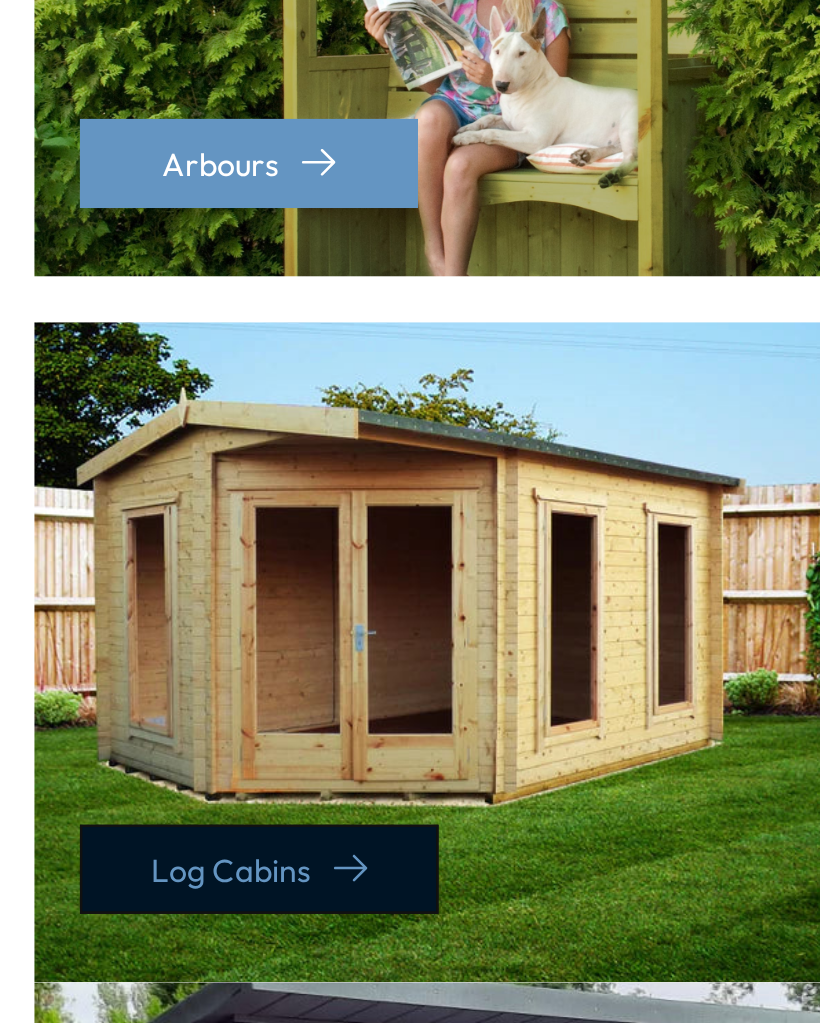 click at bounding box center [153, 752] 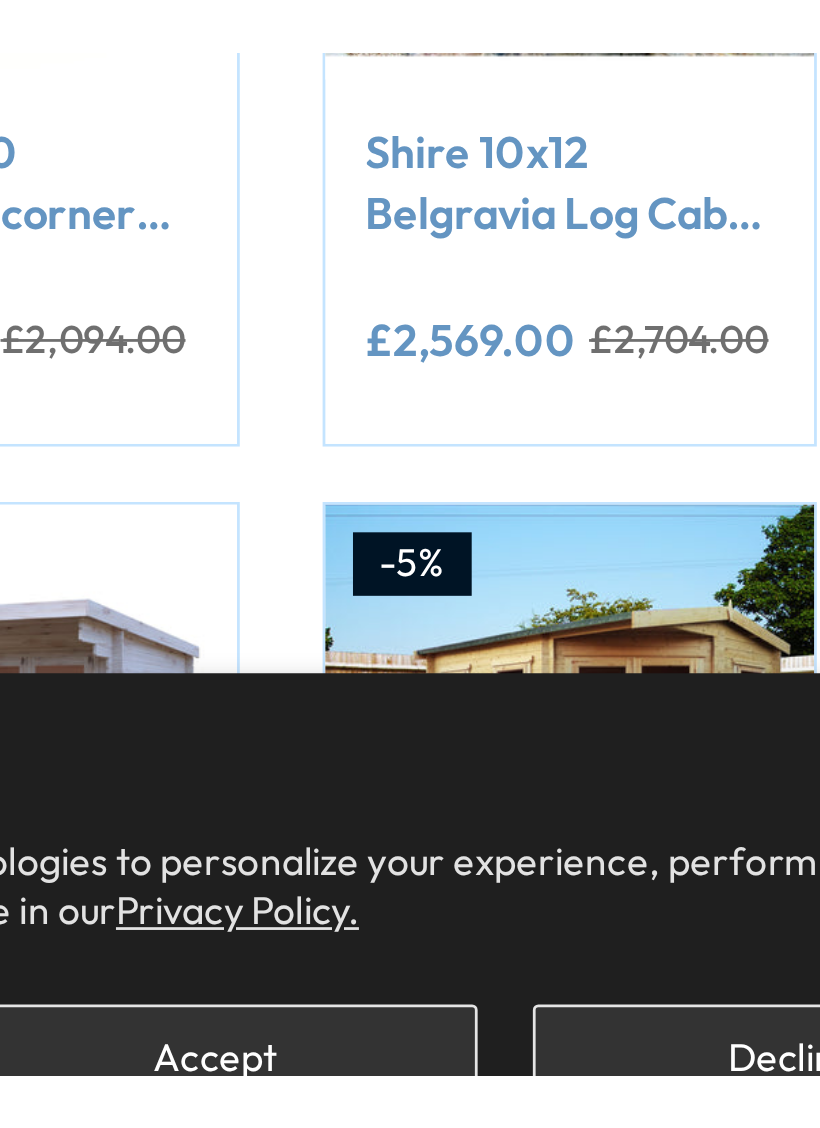scroll, scrollTop: 286, scrollLeft: 0, axis: vertical 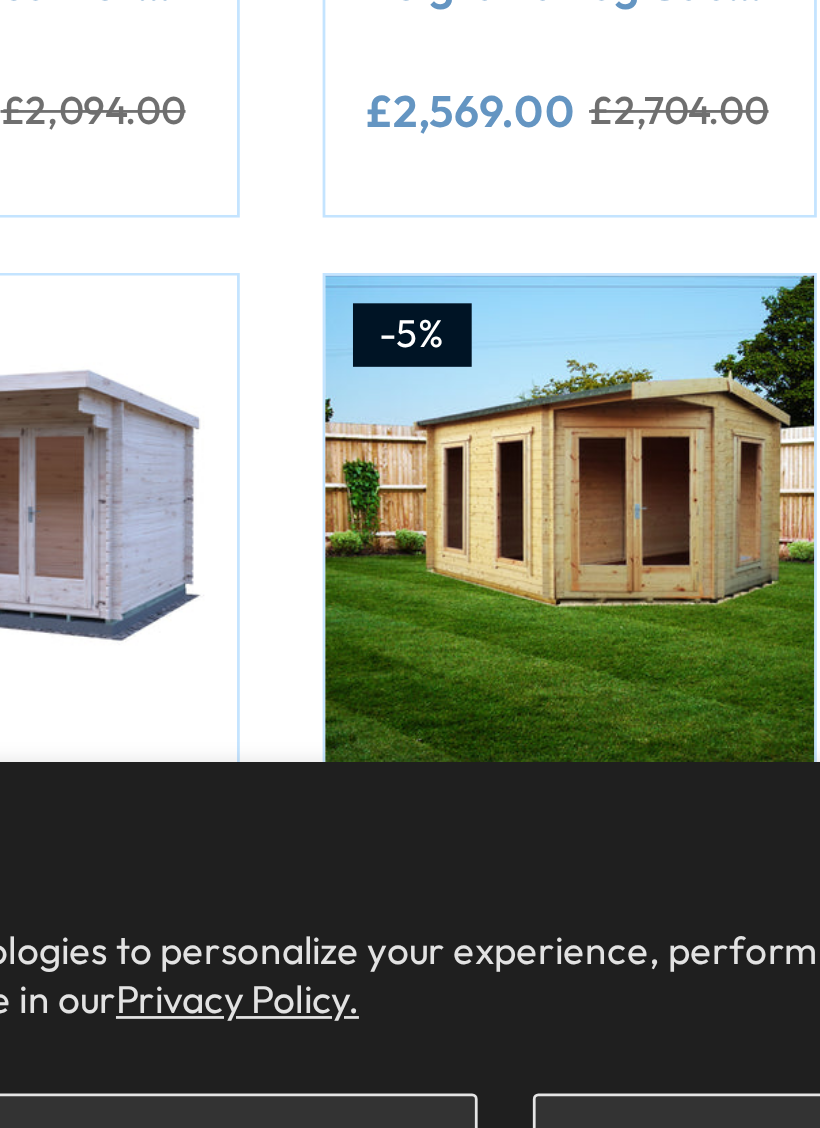 click at bounding box center [442, 849] 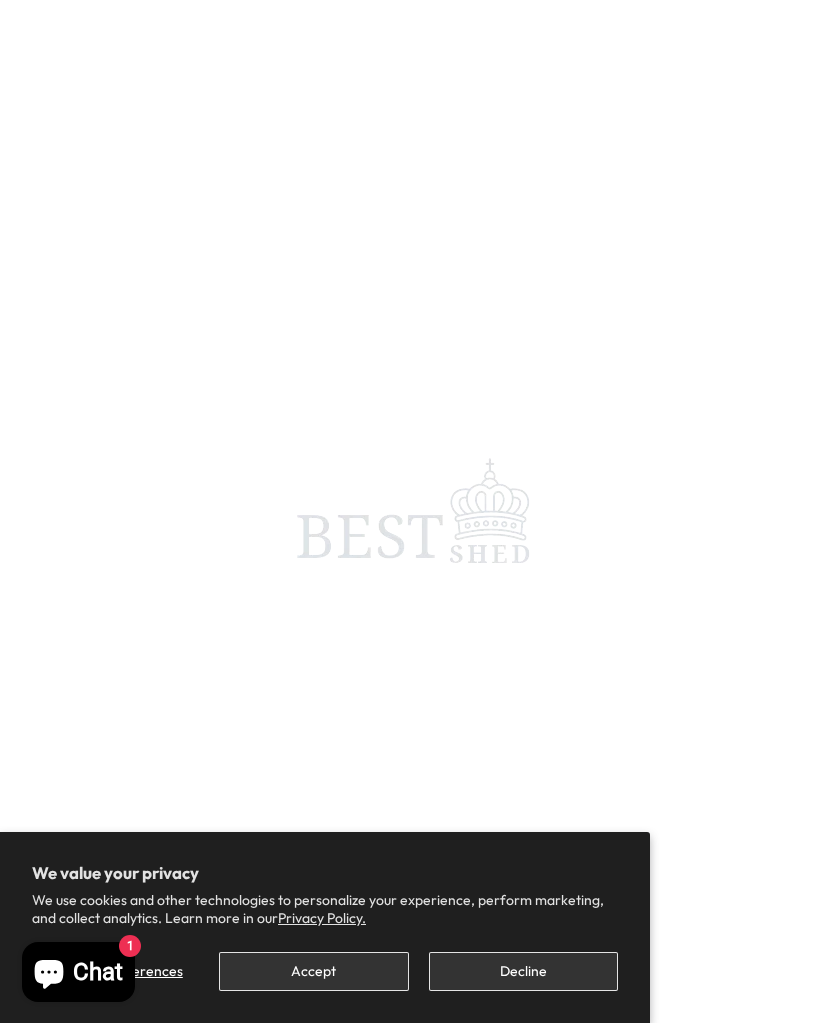 scroll, scrollTop: 0, scrollLeft: 0, axis: both 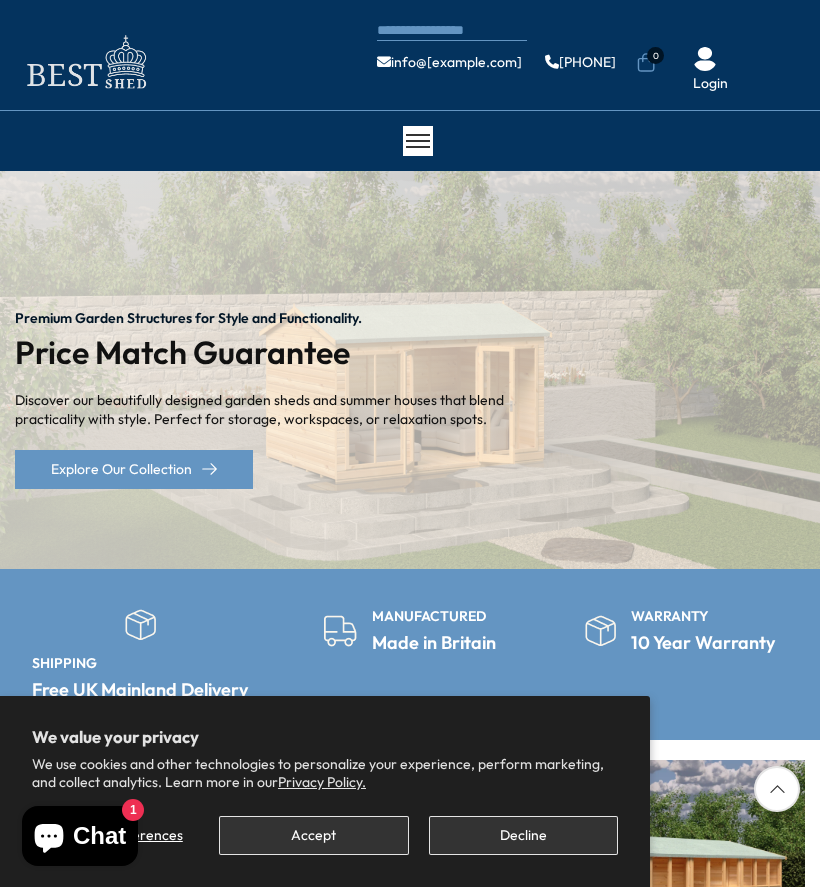 click on "Decline" at bounding box center [523, 835] 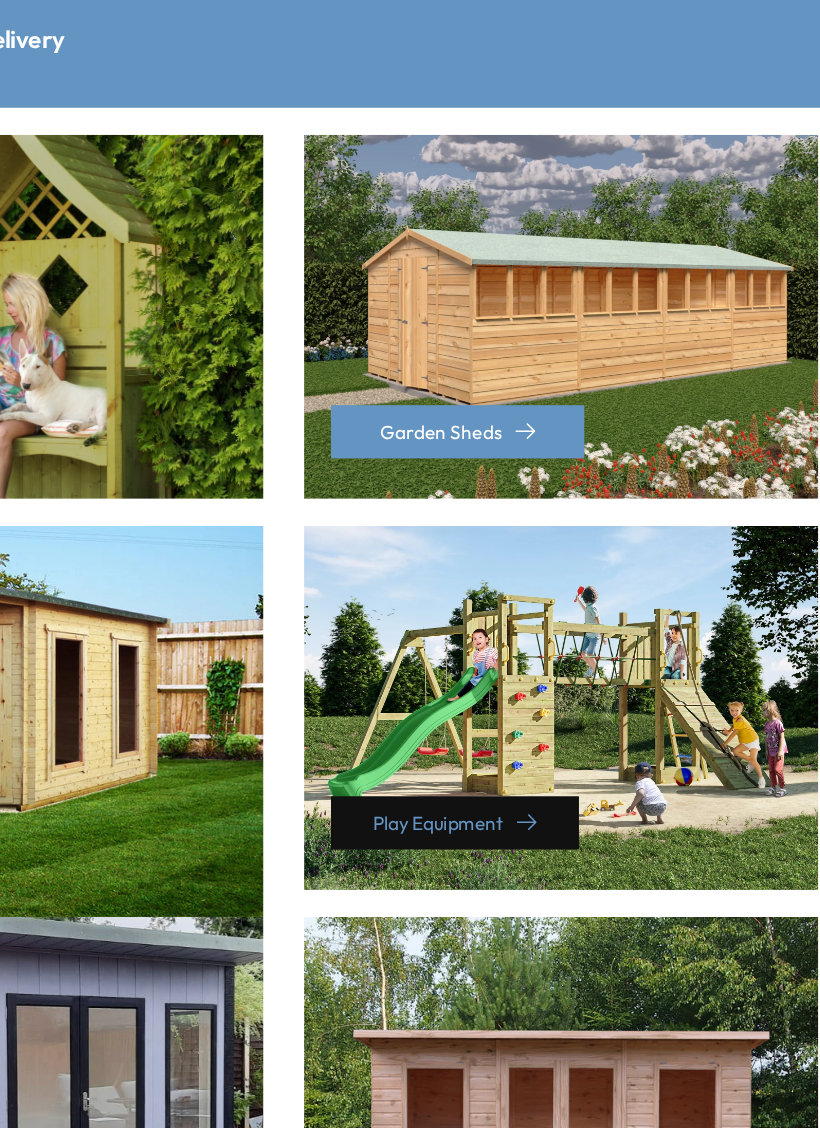 scroll, scrollTop: 387, scrollLeft: 0, axis: vertical 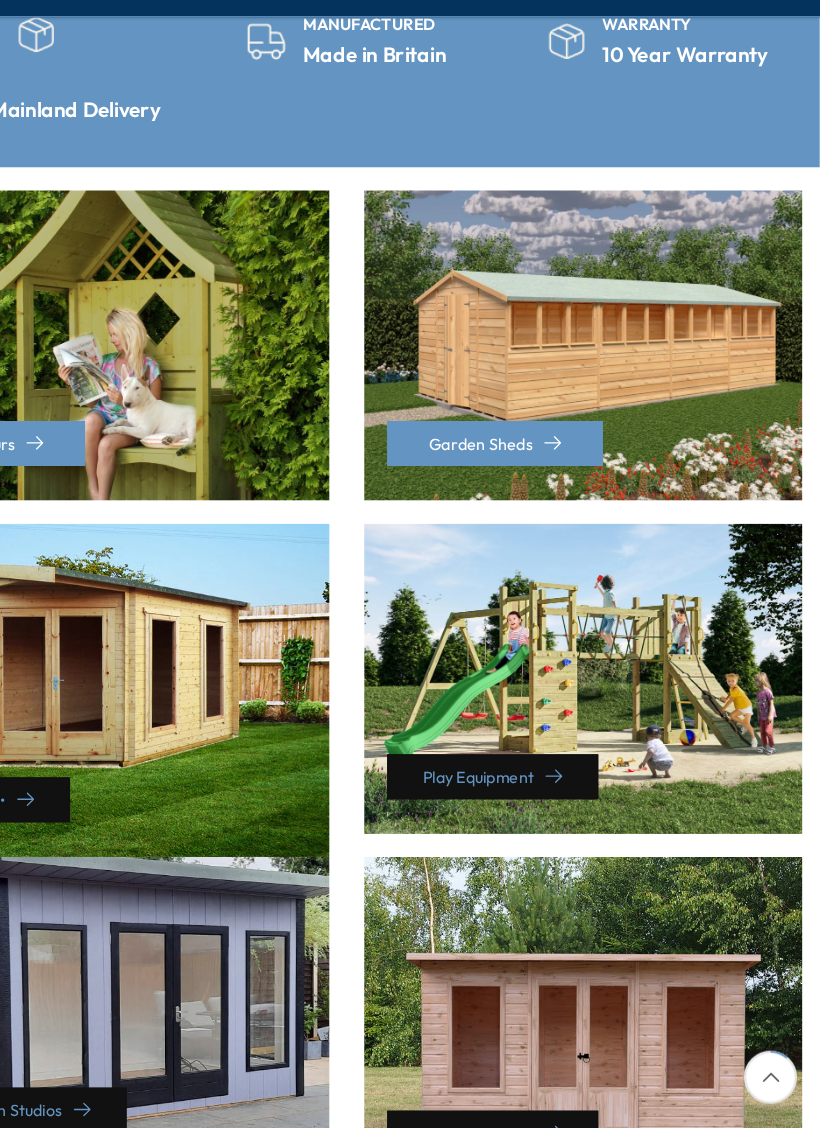 click on "Garden Sheds" at bounding box center [205, 395] 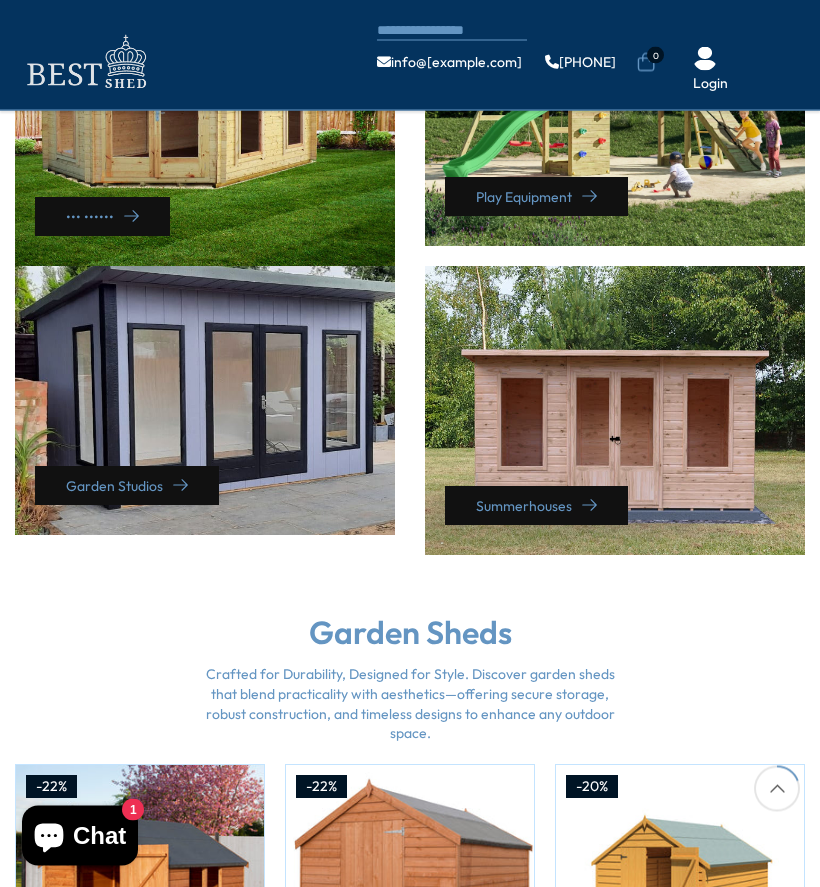 scroll, scrollTop: 960, scrollLeft: 0, axis: vertical 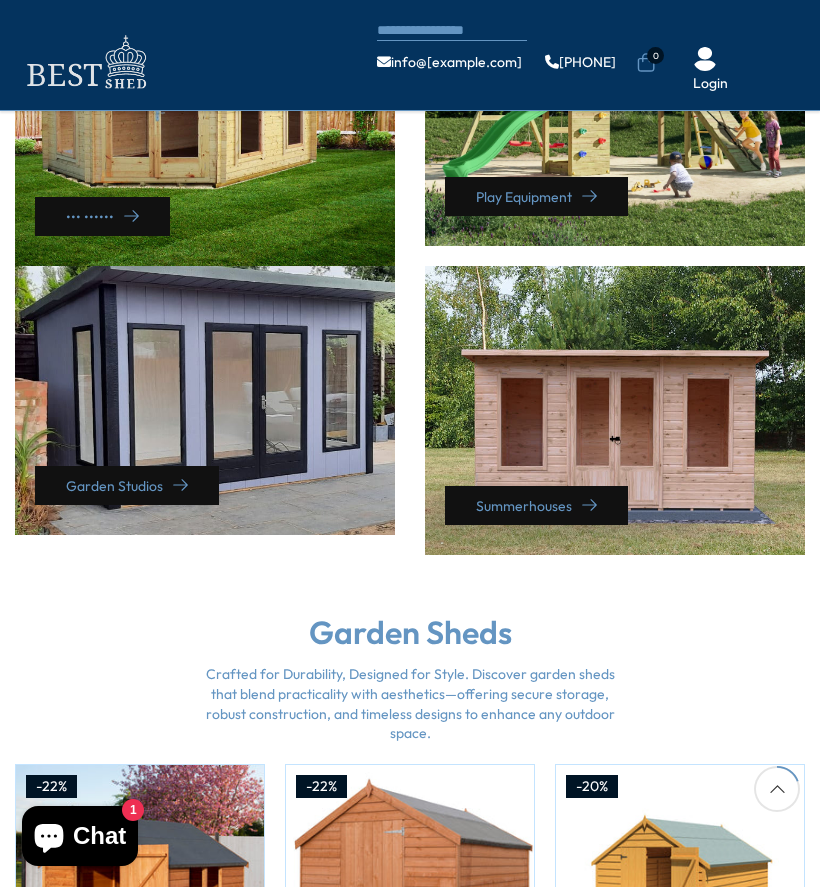 click on "Summerhouses" at bounding box center (205, 121) 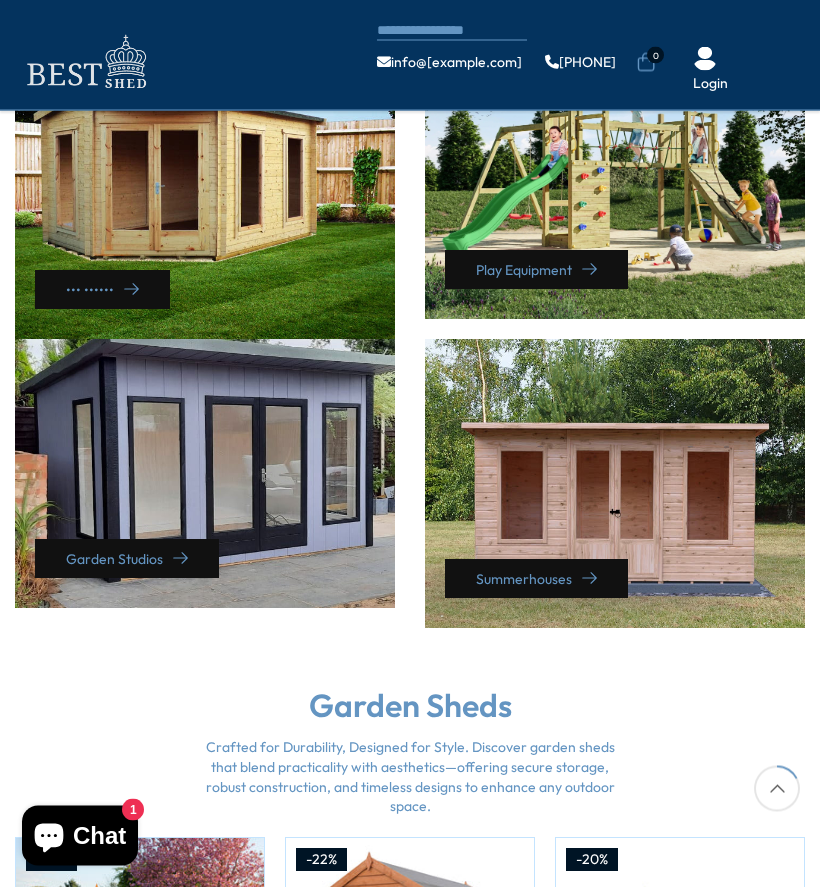scroll, scrollTop: 866, scrollLeft: 0, axis: vertical 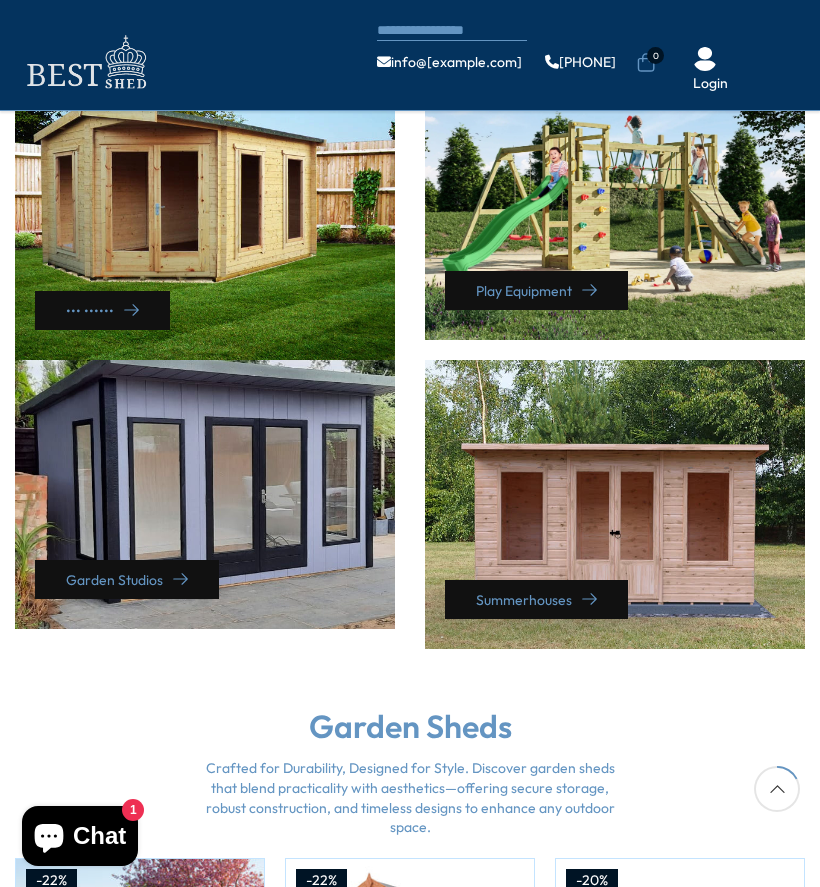 click on "Summerhouses" at bounding box center (205, 215) 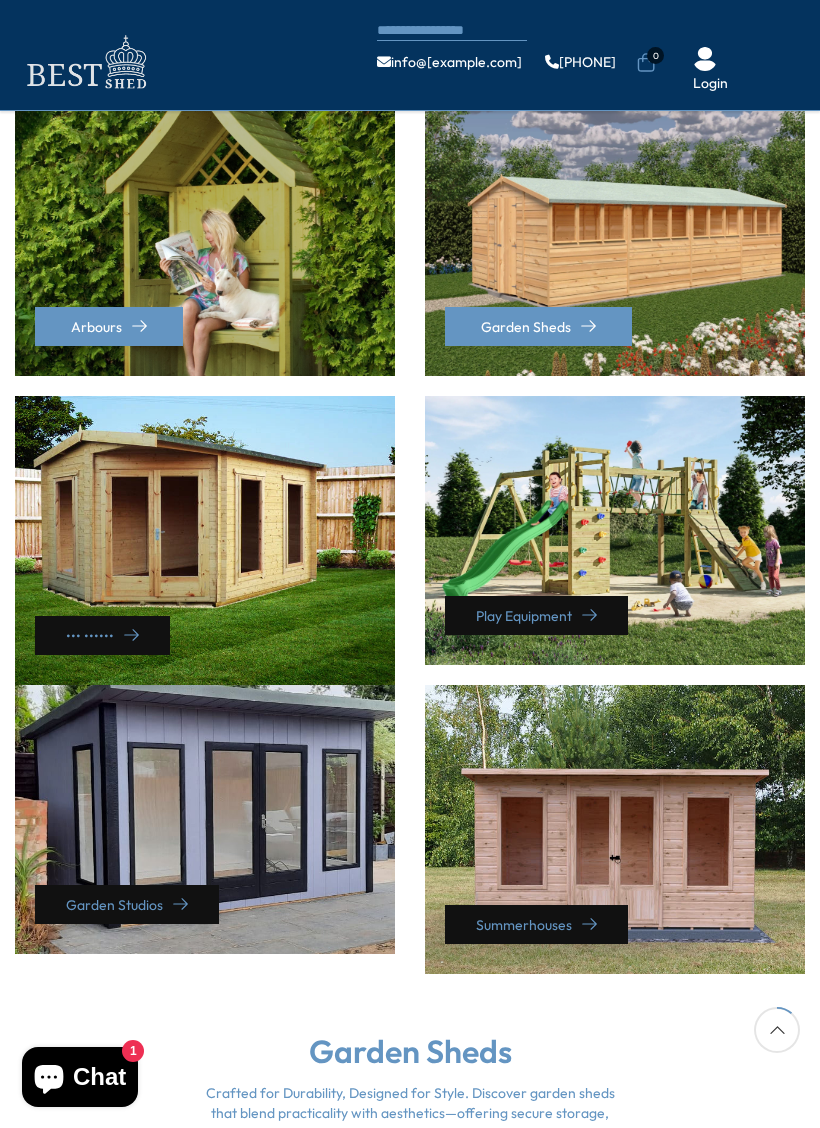 scroll, scrollTop: 543, scrollLeft: 0, axis: vertical 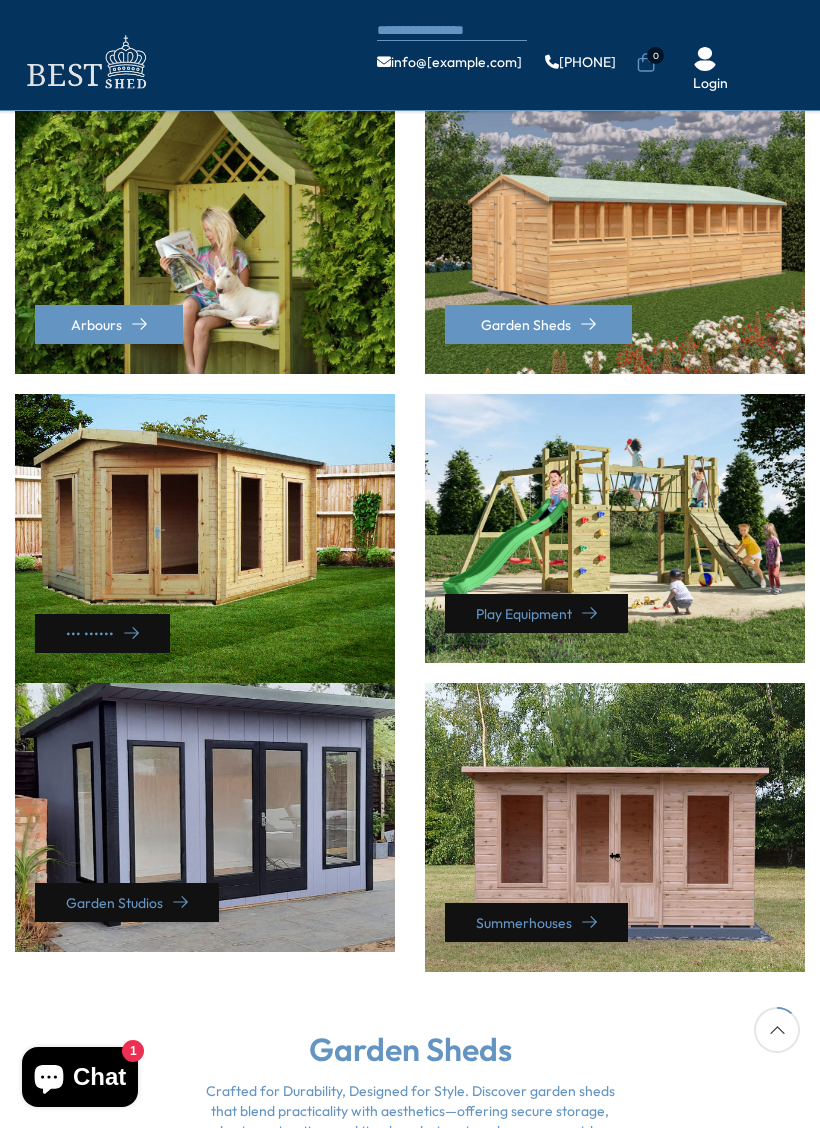 click on "Log Cabins" at bounding box center (205, 538) 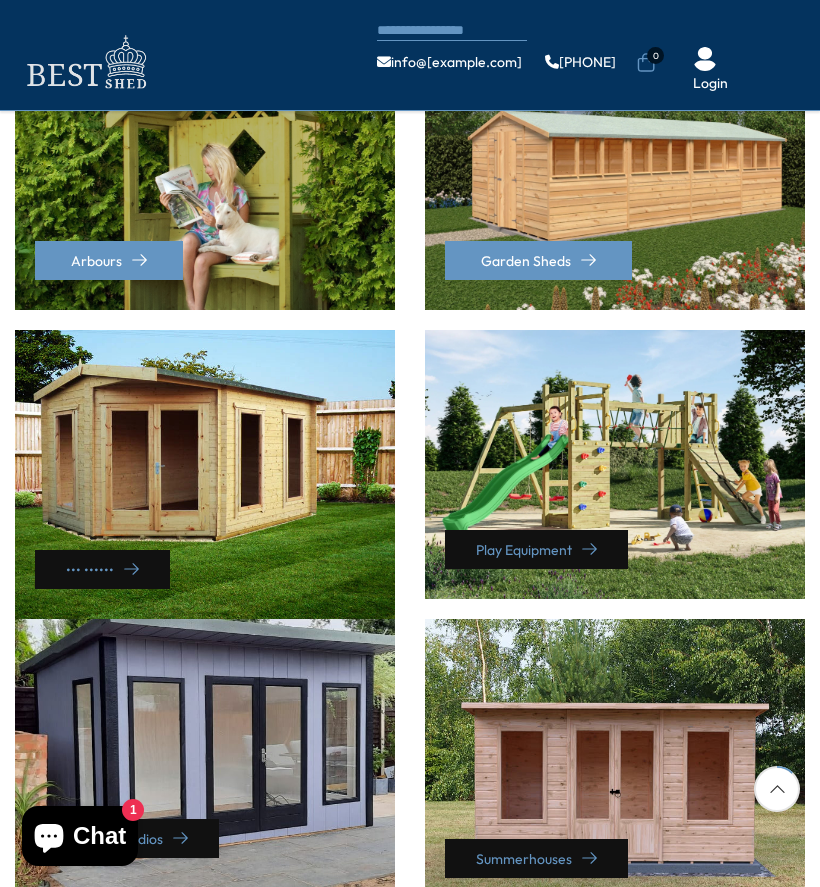 scroll, scrollTop: 584, scrollLeft: 0, axis: vertical 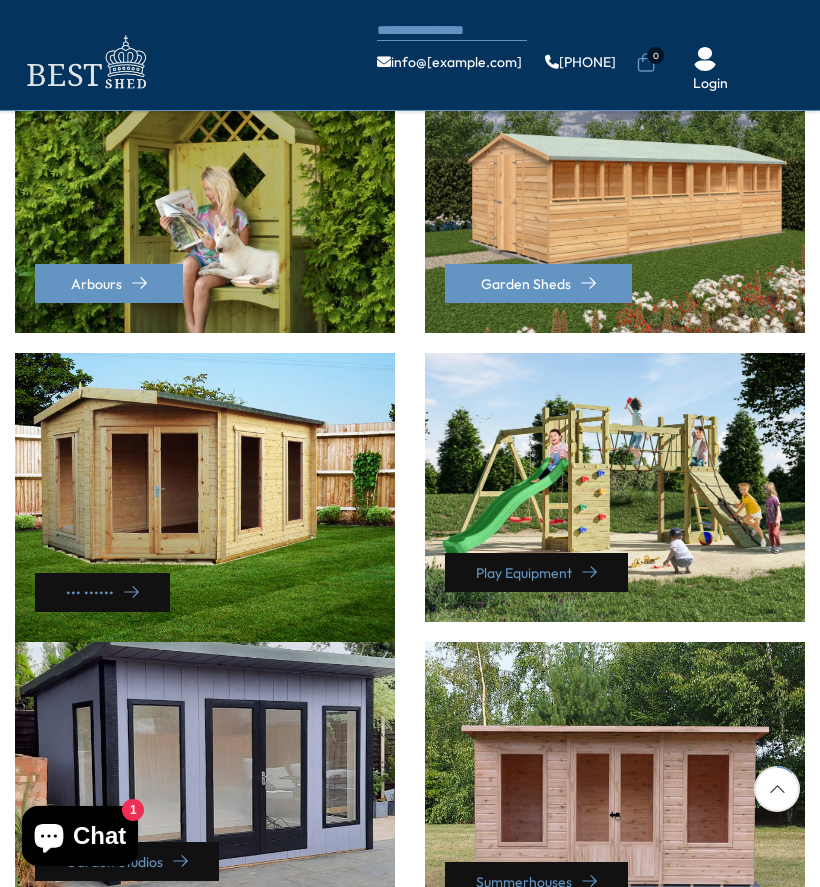 click on "Log Cabins" at bounding box center [205, 497] 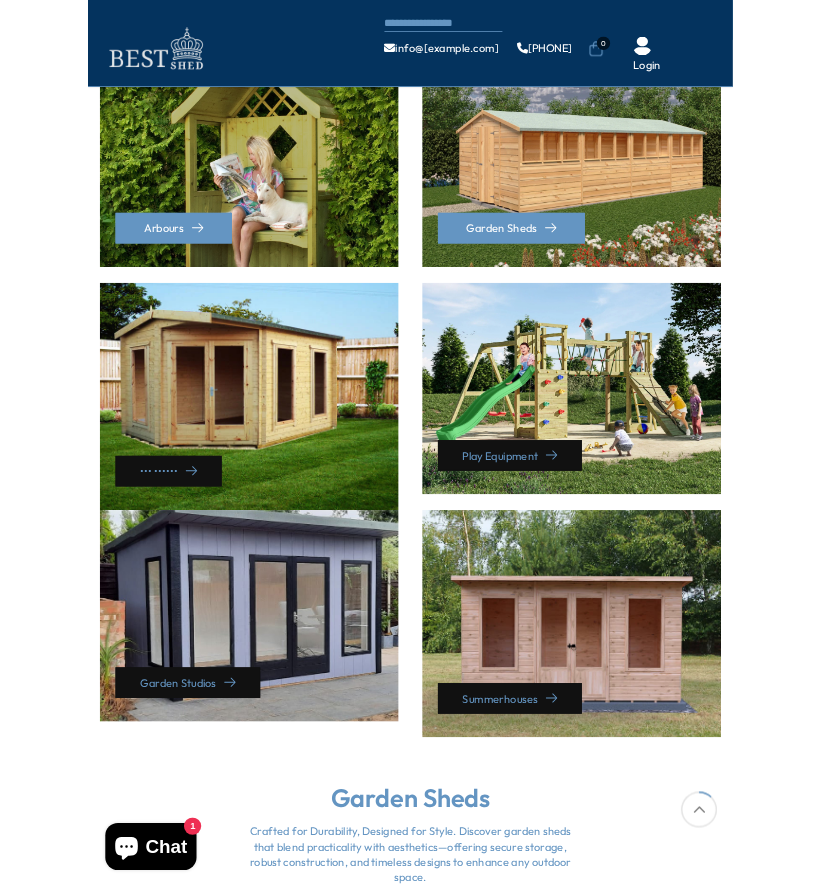 scroll, scrollTop: 578, scrollLeft: 0, axis: vertical 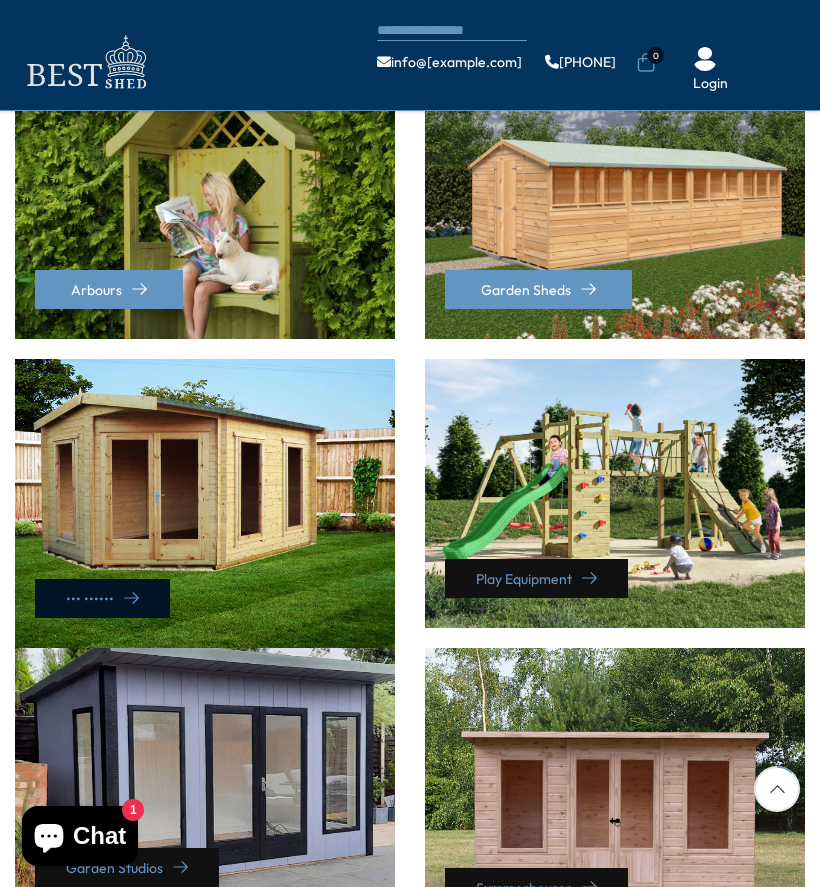 click on "Log Cabins" at bounding box center [102, 598] 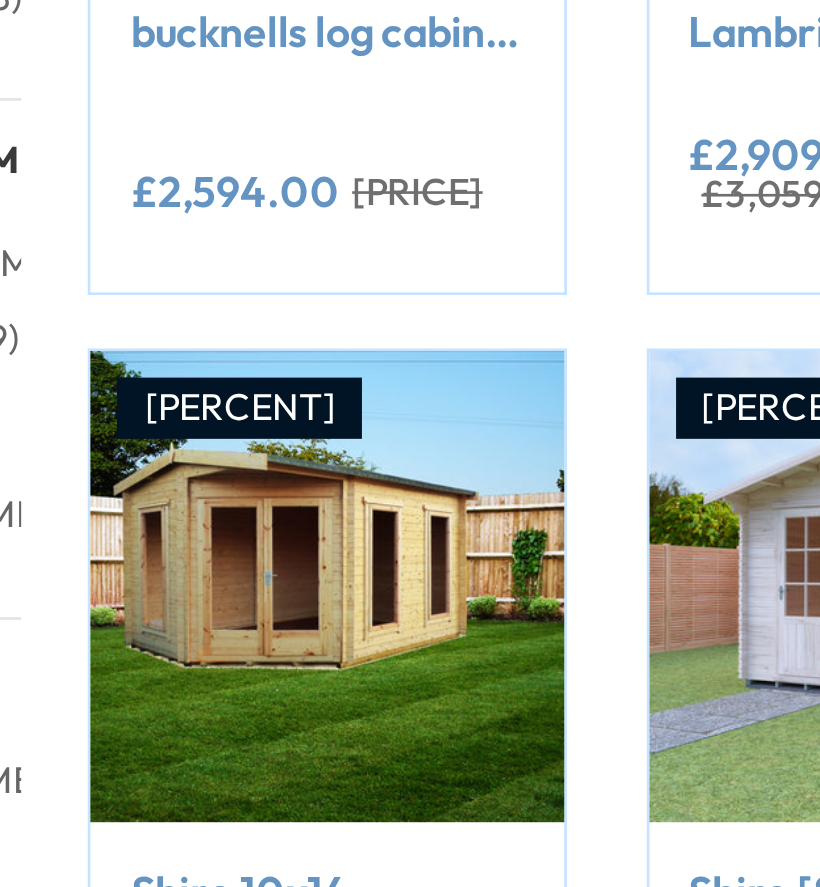 scroll, scrollTop: 706, scrollLeft: 0, axis: vertical 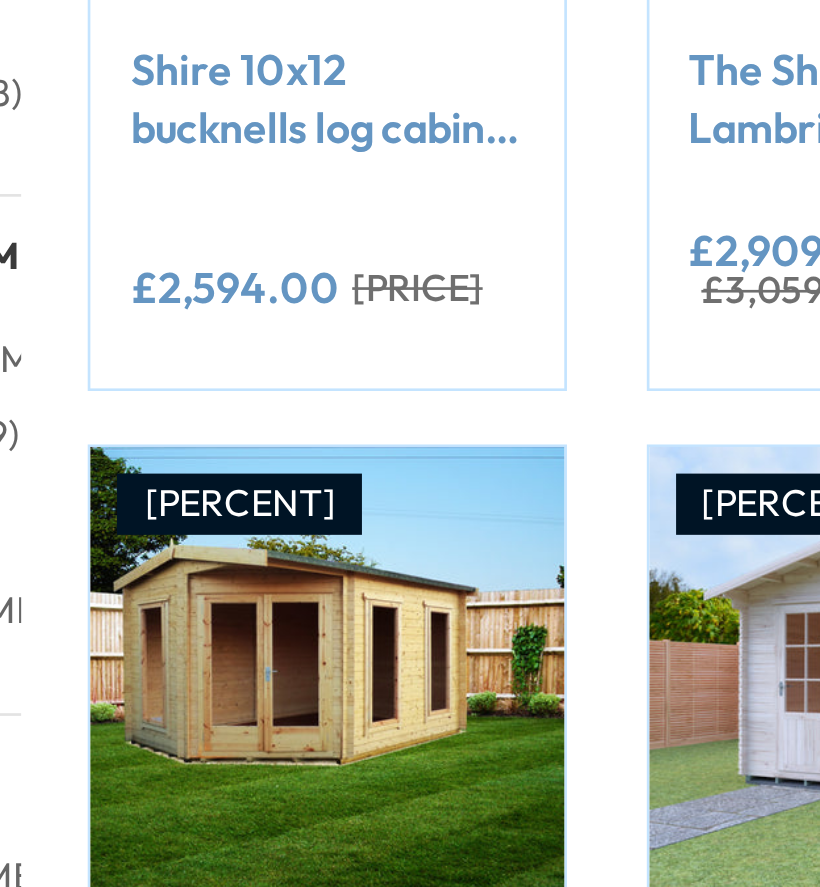 click at bounding box center [232, 774] 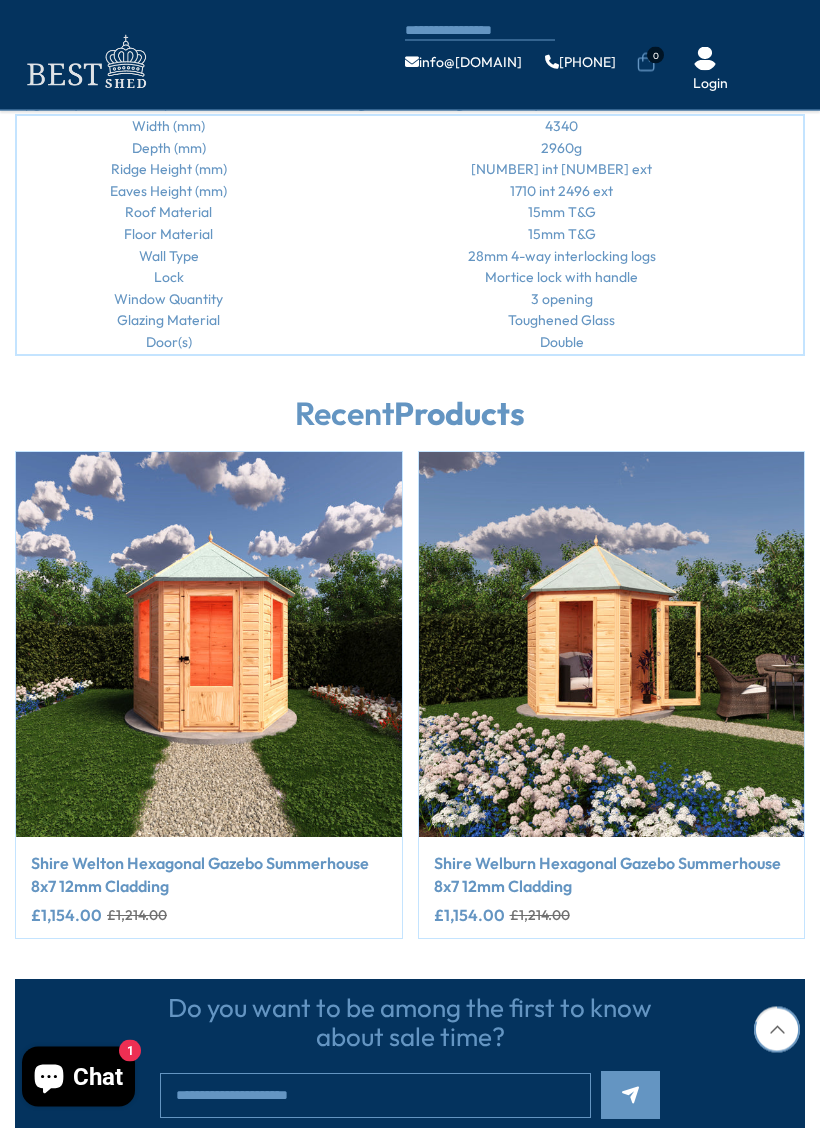 scroll, scrollTop: 1927, scrollLeft: 0, axis: vertical 